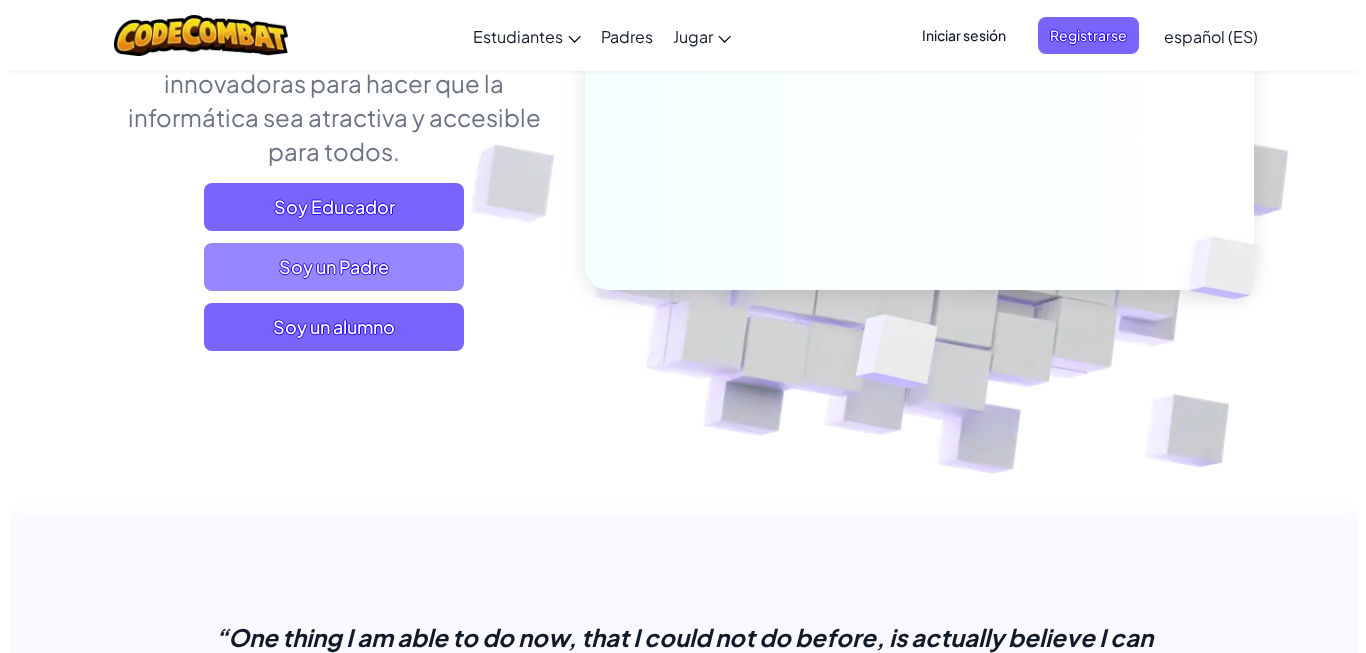 scroll, scrollTop: 408, scrollLeft: 0, axis: vertical 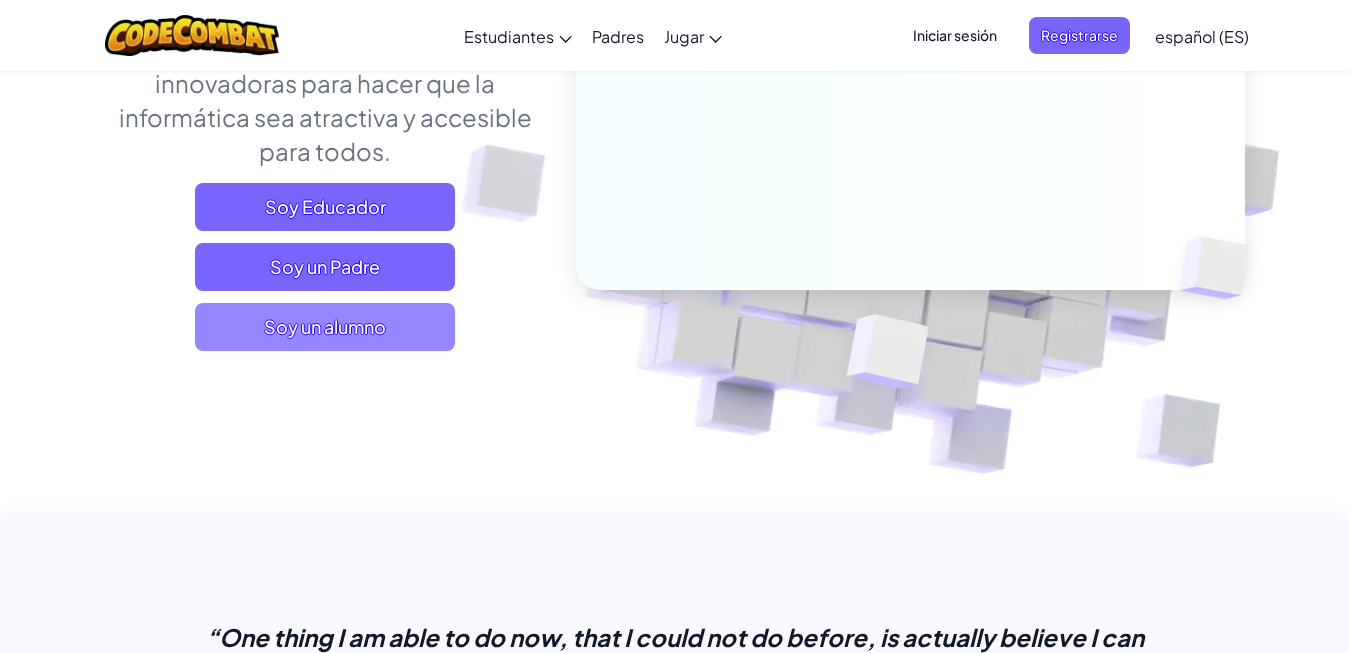 click on "Soy un alumno" at bounding box center (325, 327) 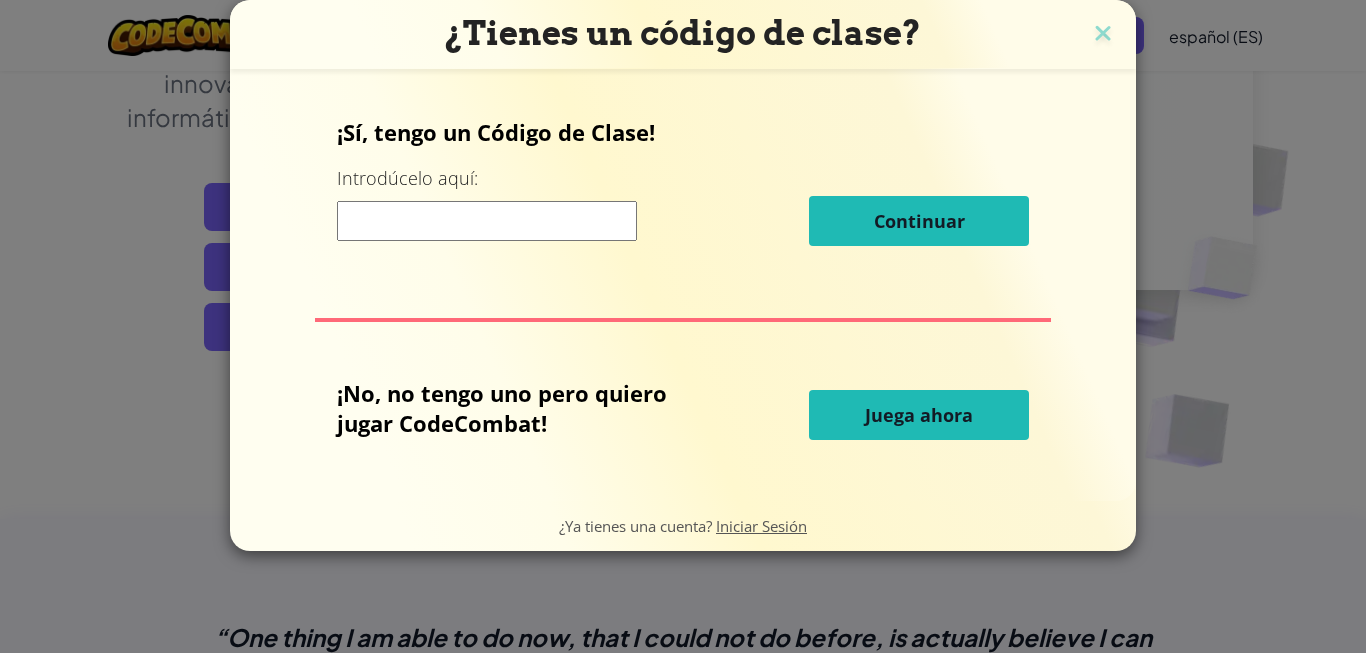 click at bounding box center [487, 221] 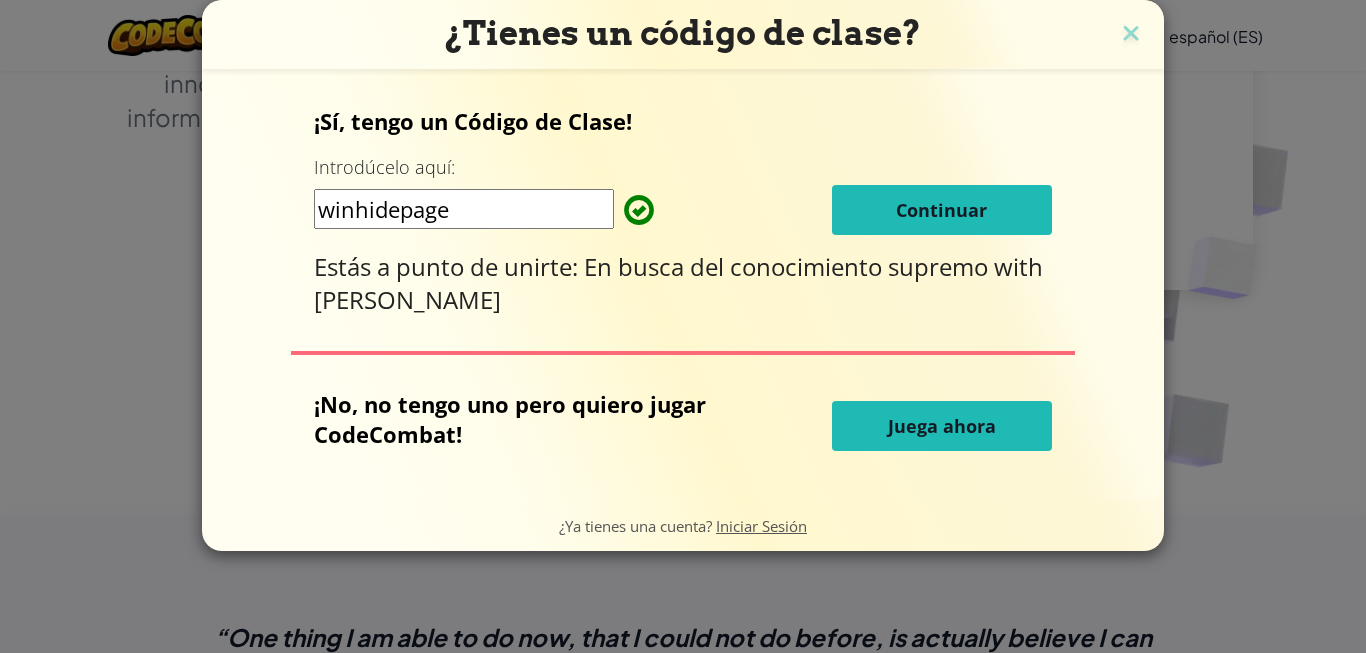 type on "winhidepage" 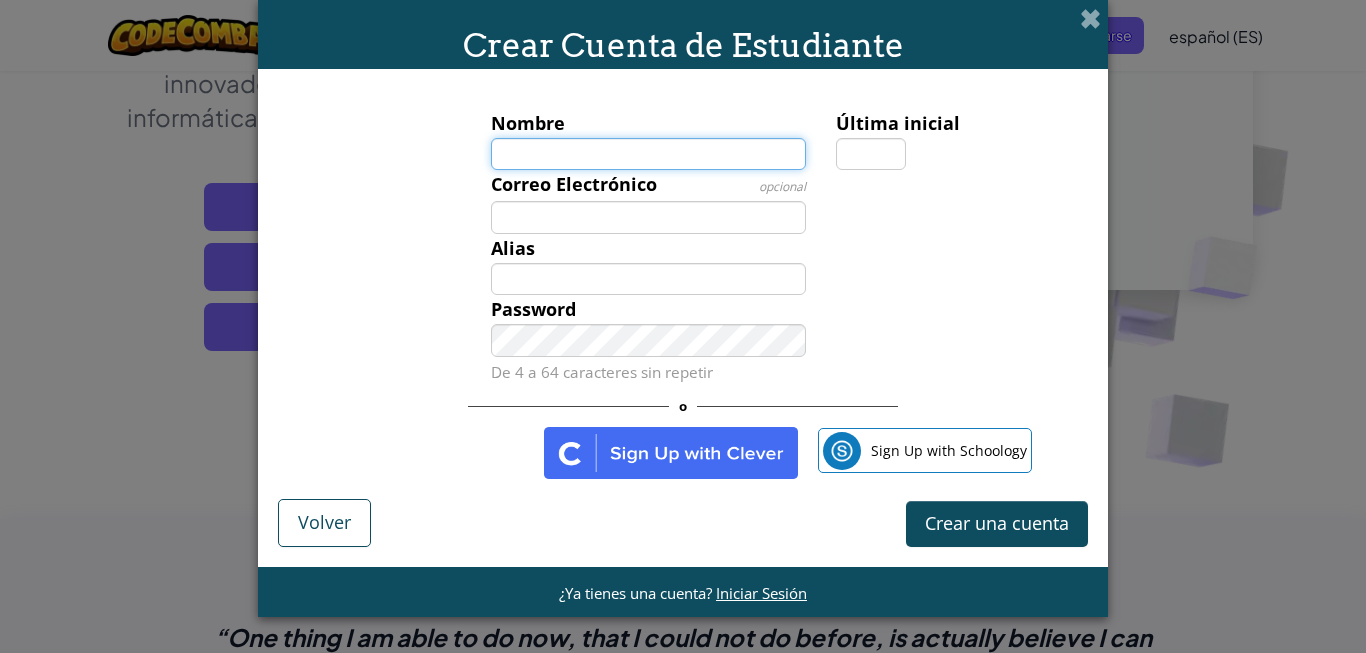 click on "Nombre" at bounding box center [649, 154] 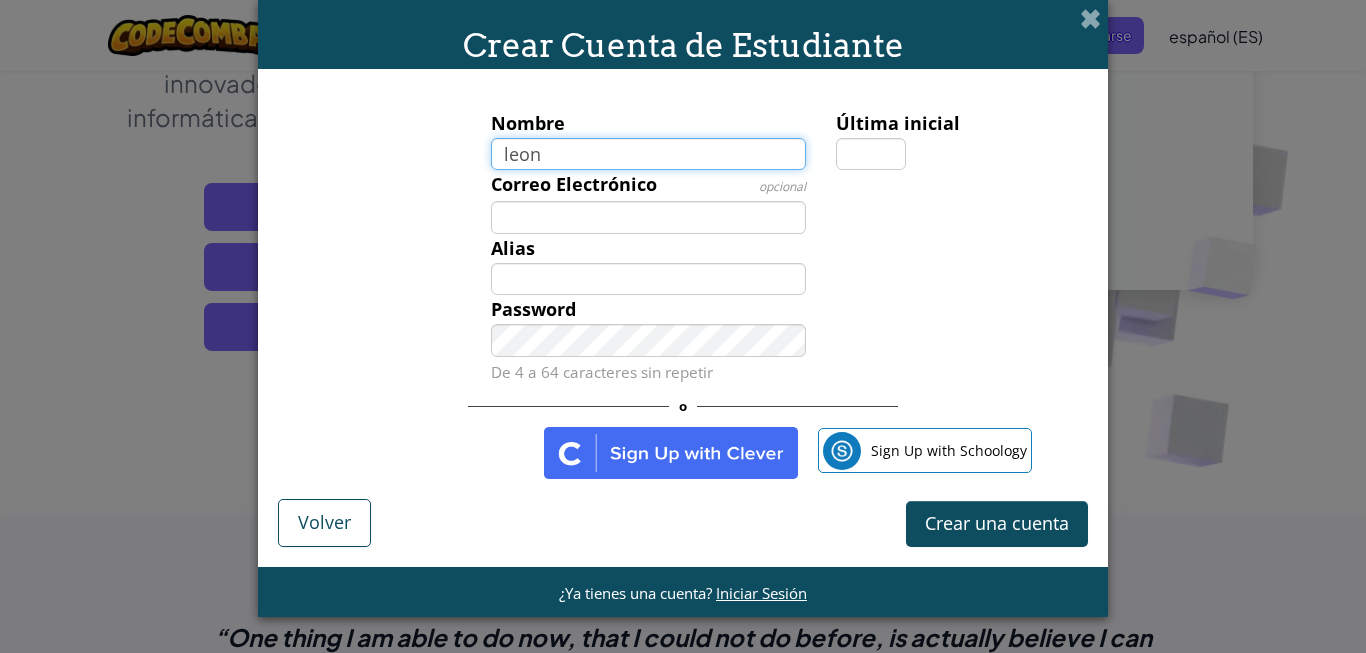 type on "leon" 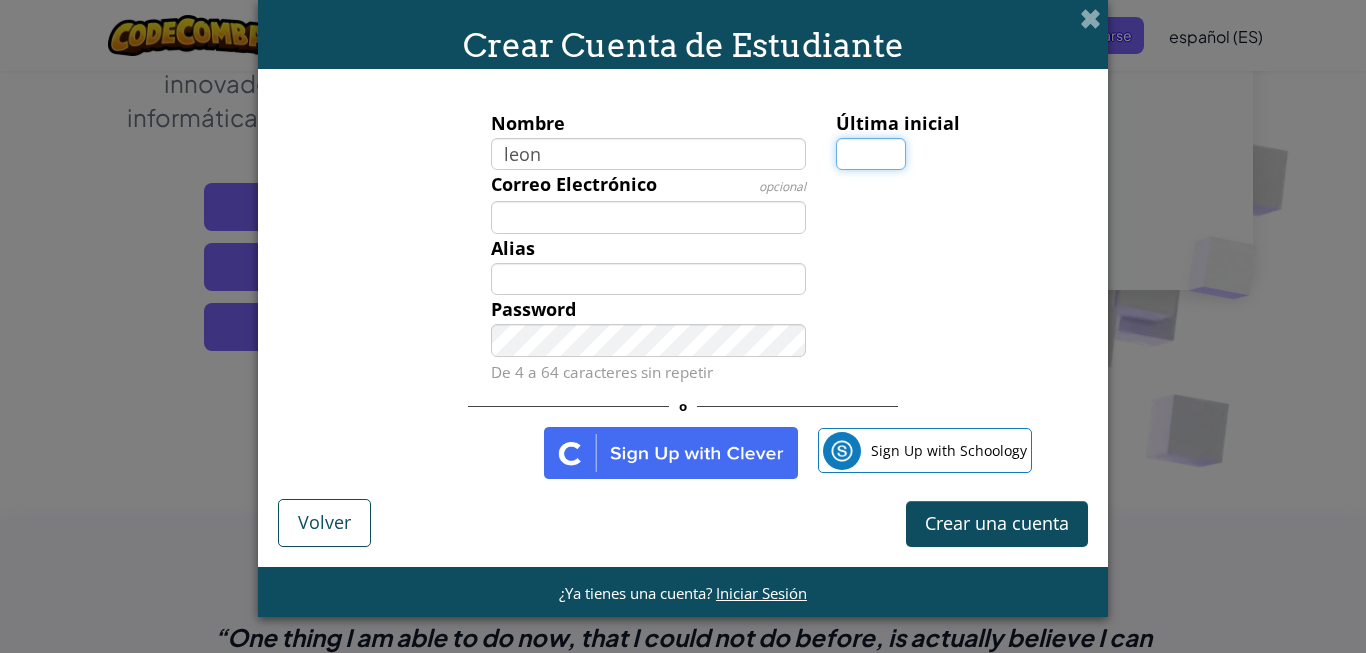 type on "Leon" 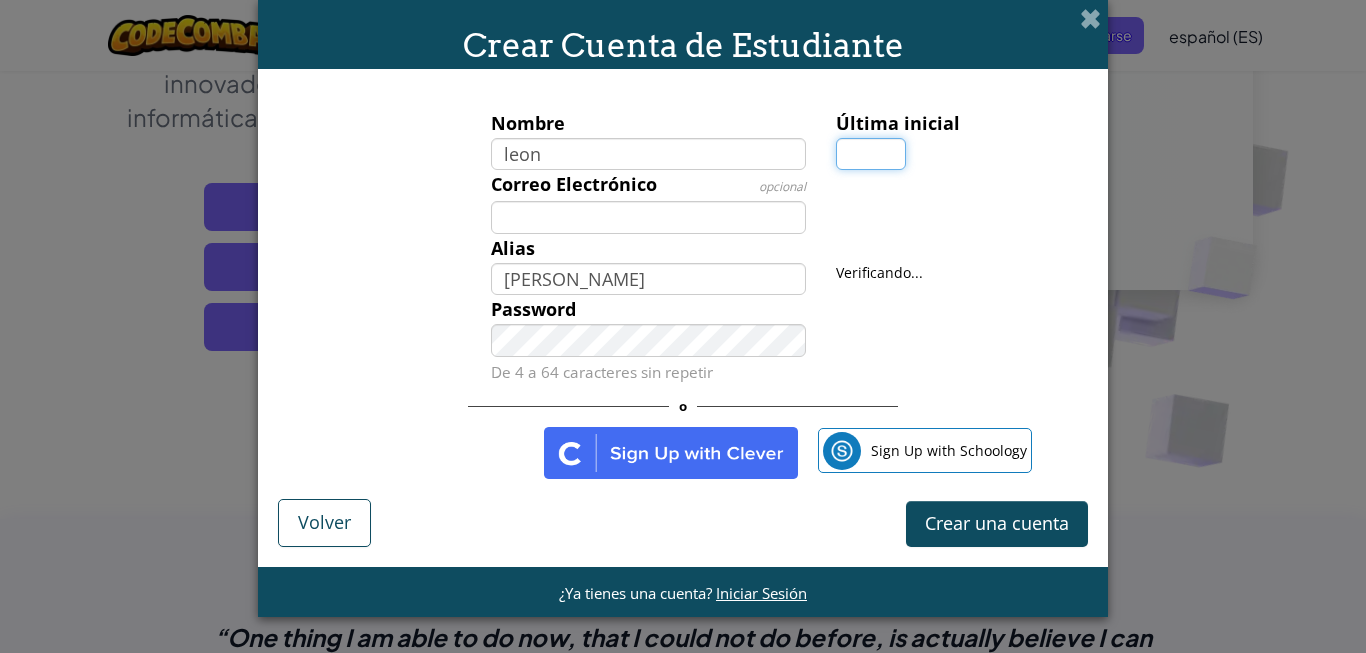 click on "Última inicial" at bounding box center (871, 154) 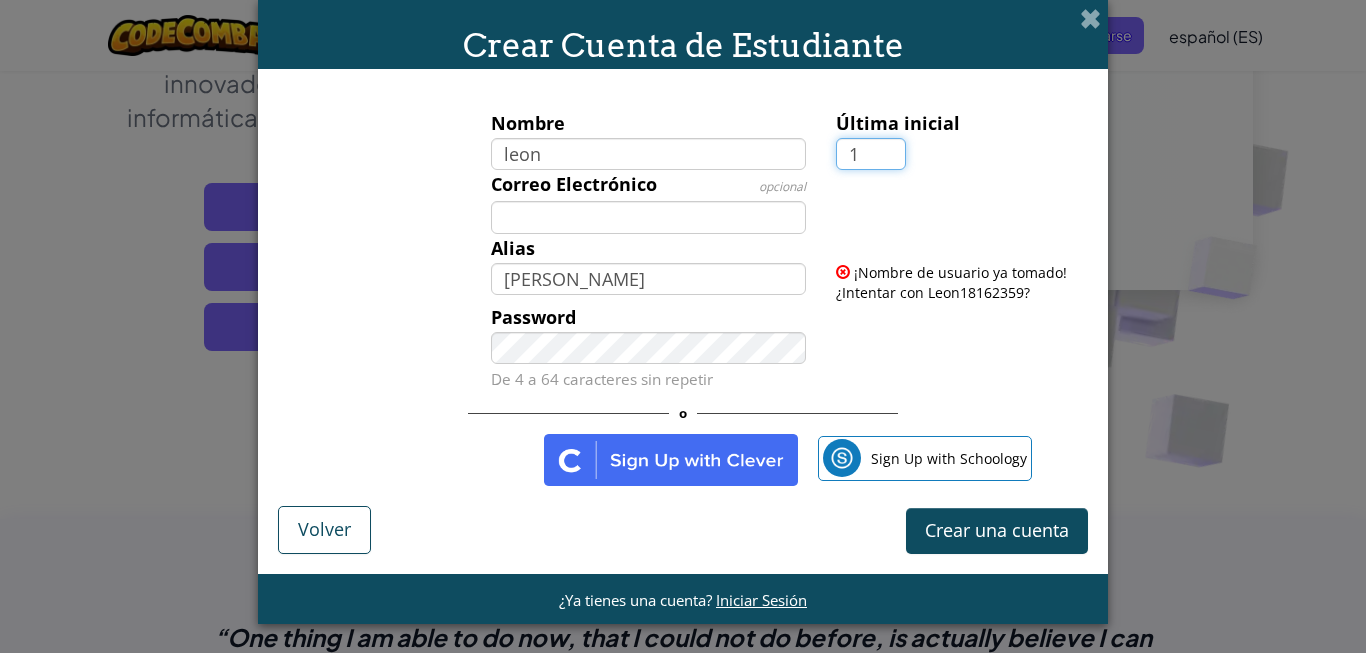 type on "1" 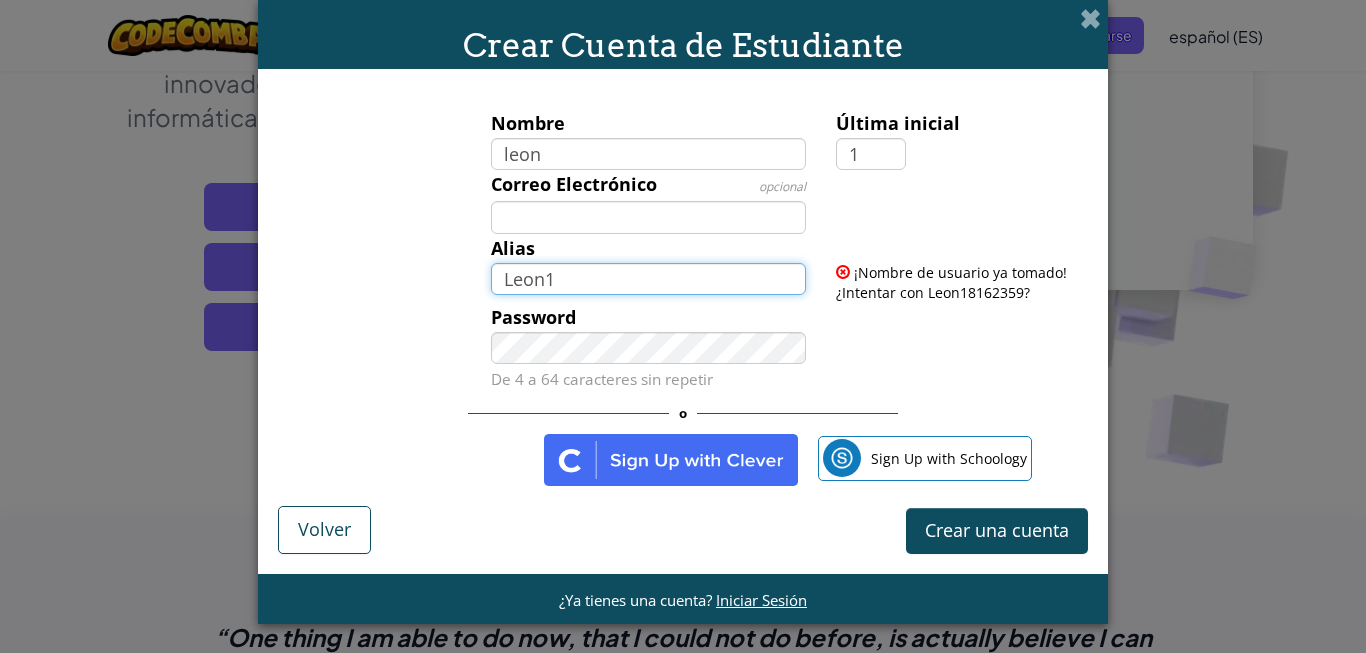 click on "Leon1" at bounding box center [649, 279] 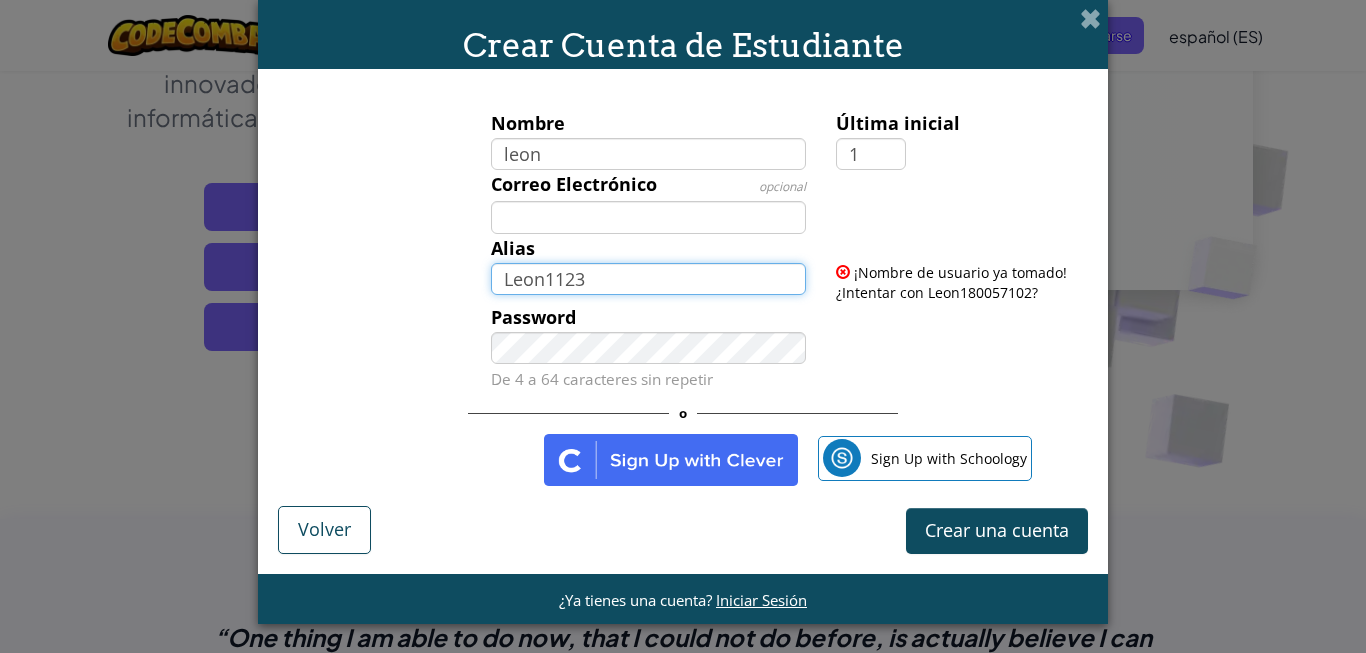 click on "Leon1123" at bounding box center [649, 279] 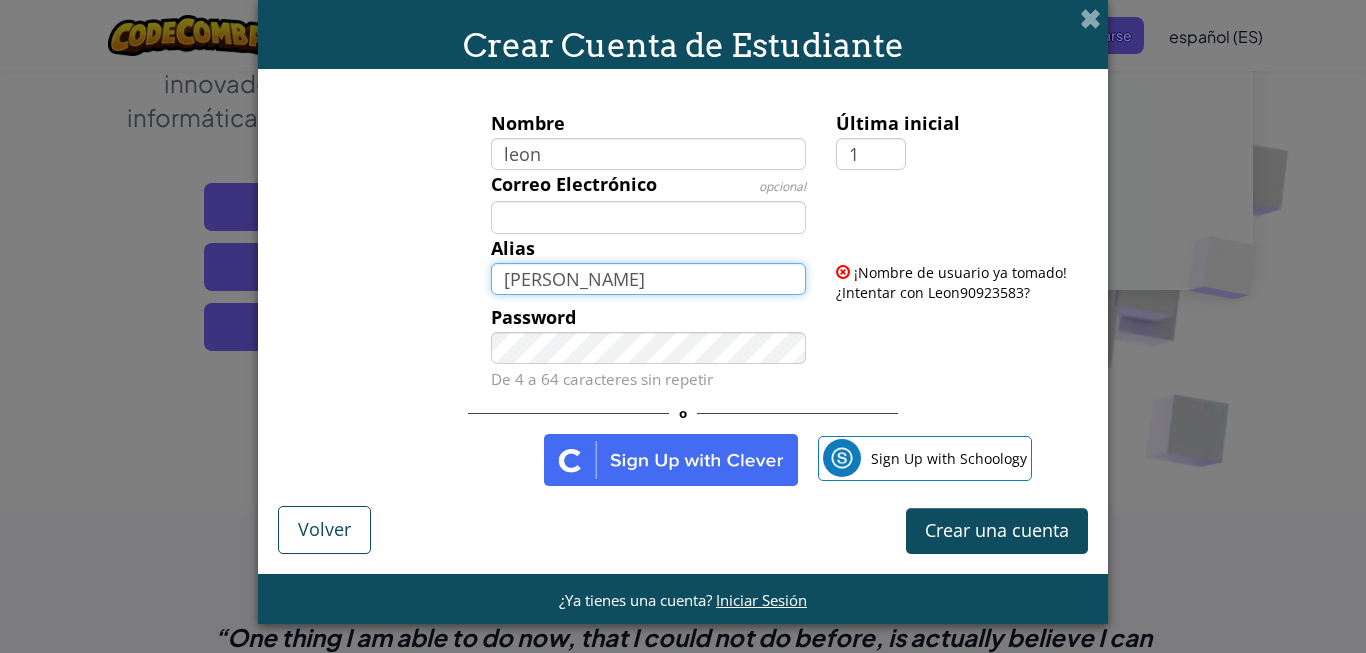 click on "Leon" at bounding box center (649, 279) 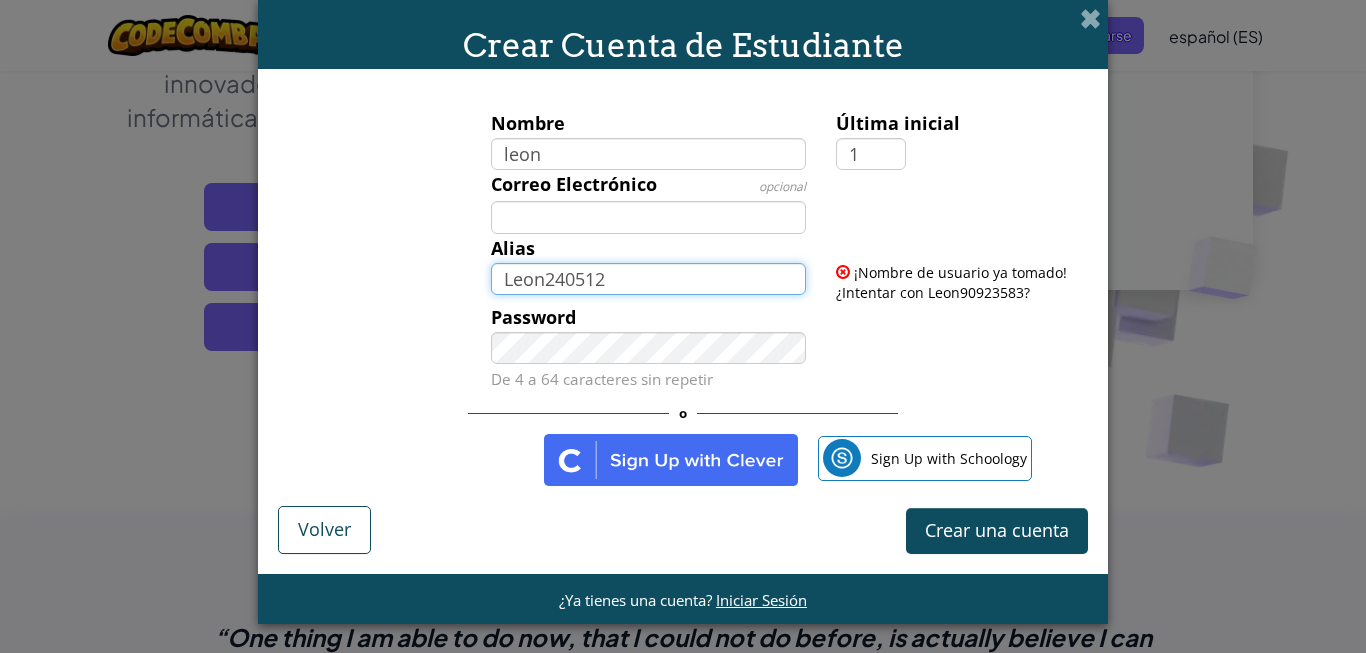 type on "Leon240512" 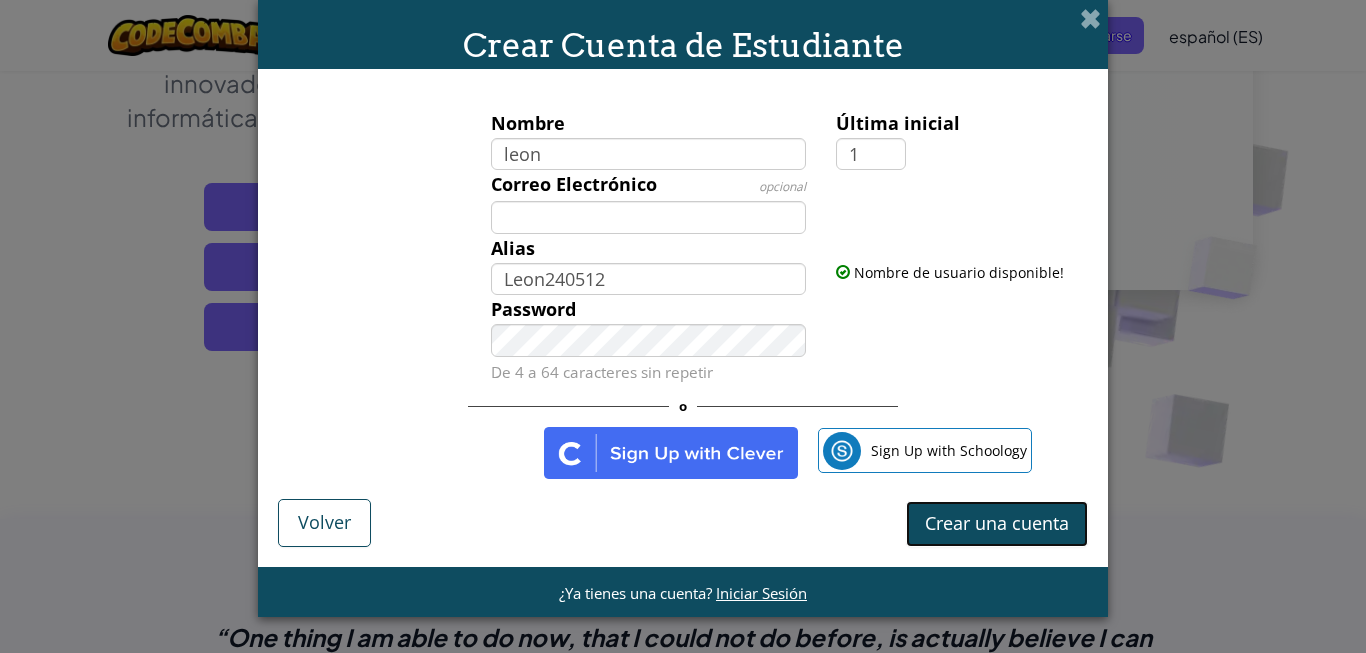 click on "Crear una cuenta" at bounding box center (997, 523) 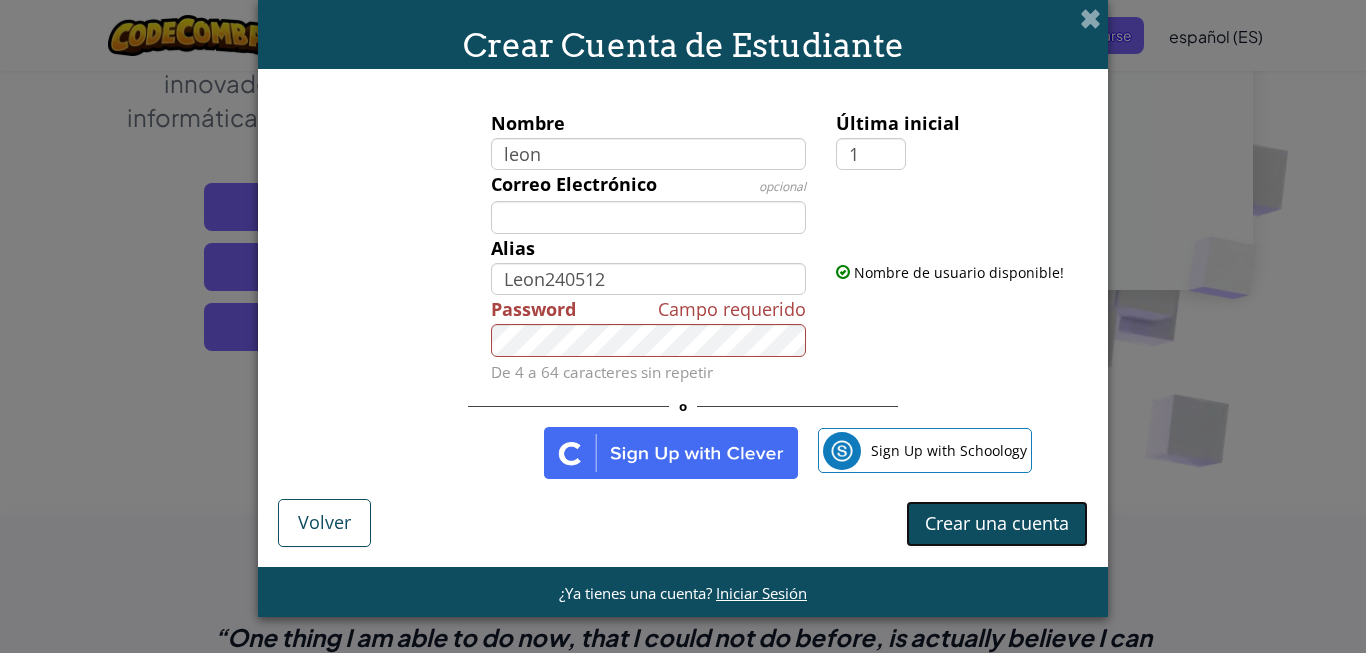 click on "Crear una cuenta" at bounding box center (997, 523) 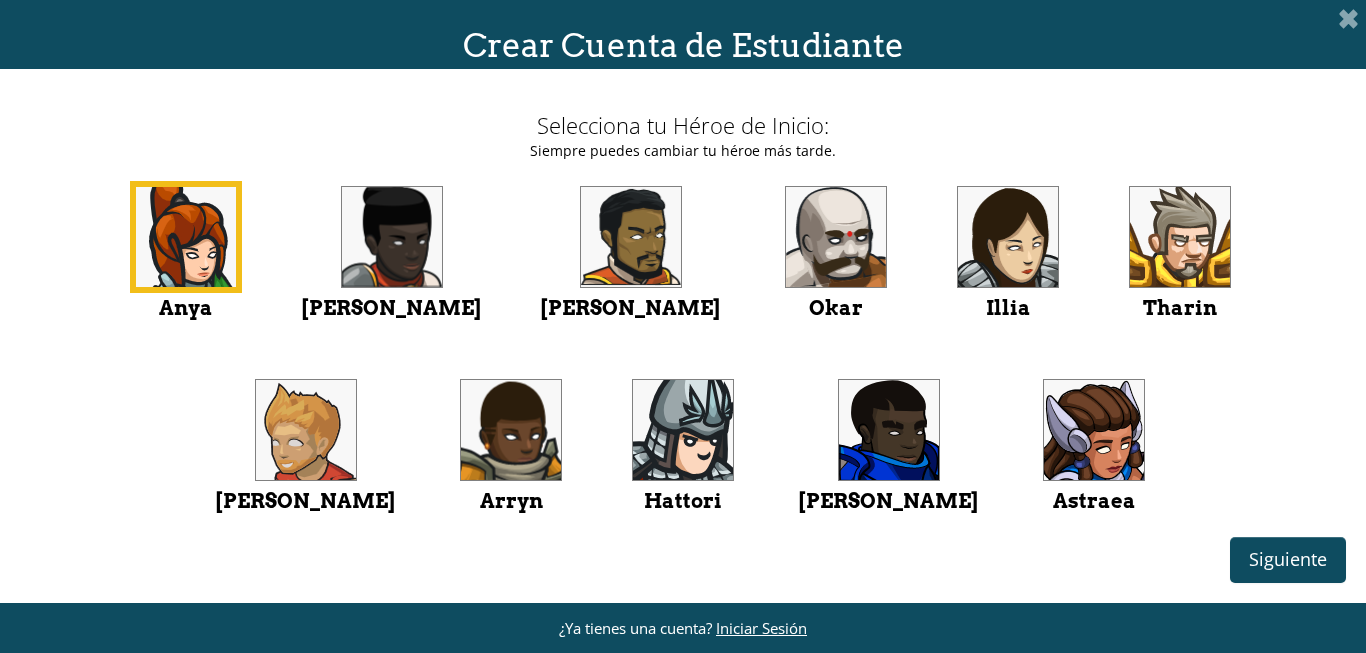 click at bounding box center [889, 430] 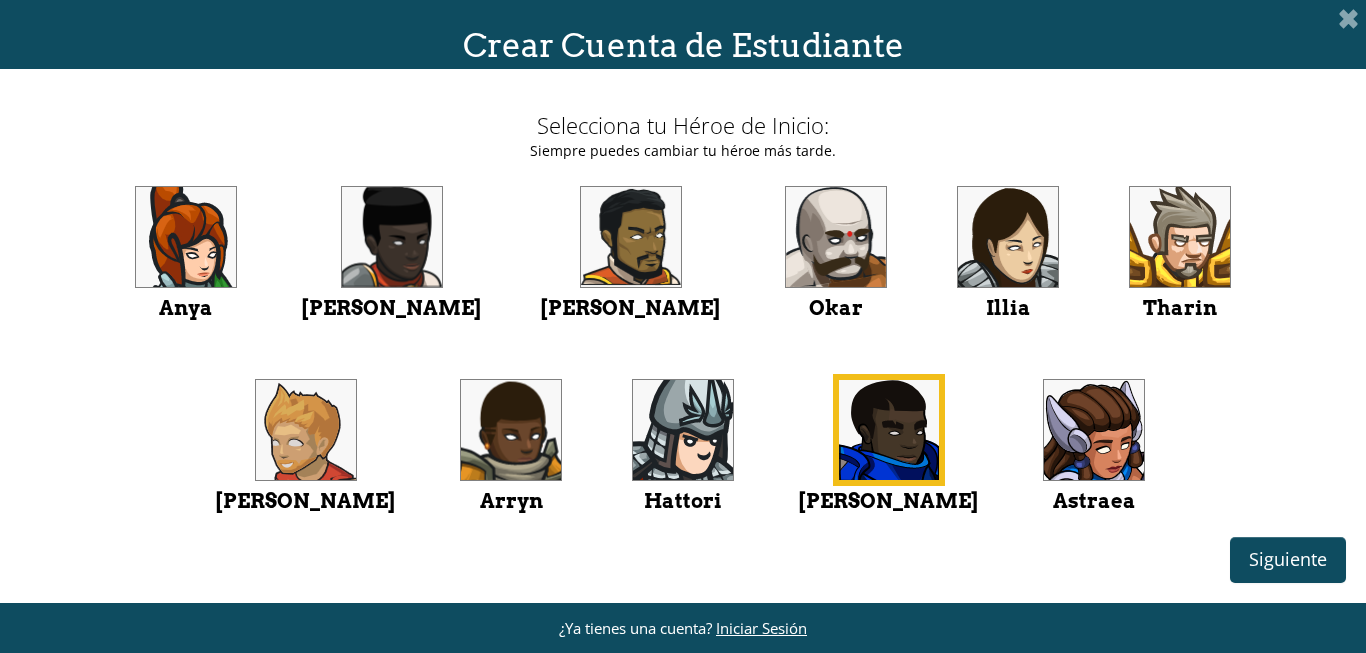 drag, startPoint x: 598, startPoint y: 424, endPoint x: 625, endPoint y: 414, distance: 28.79236 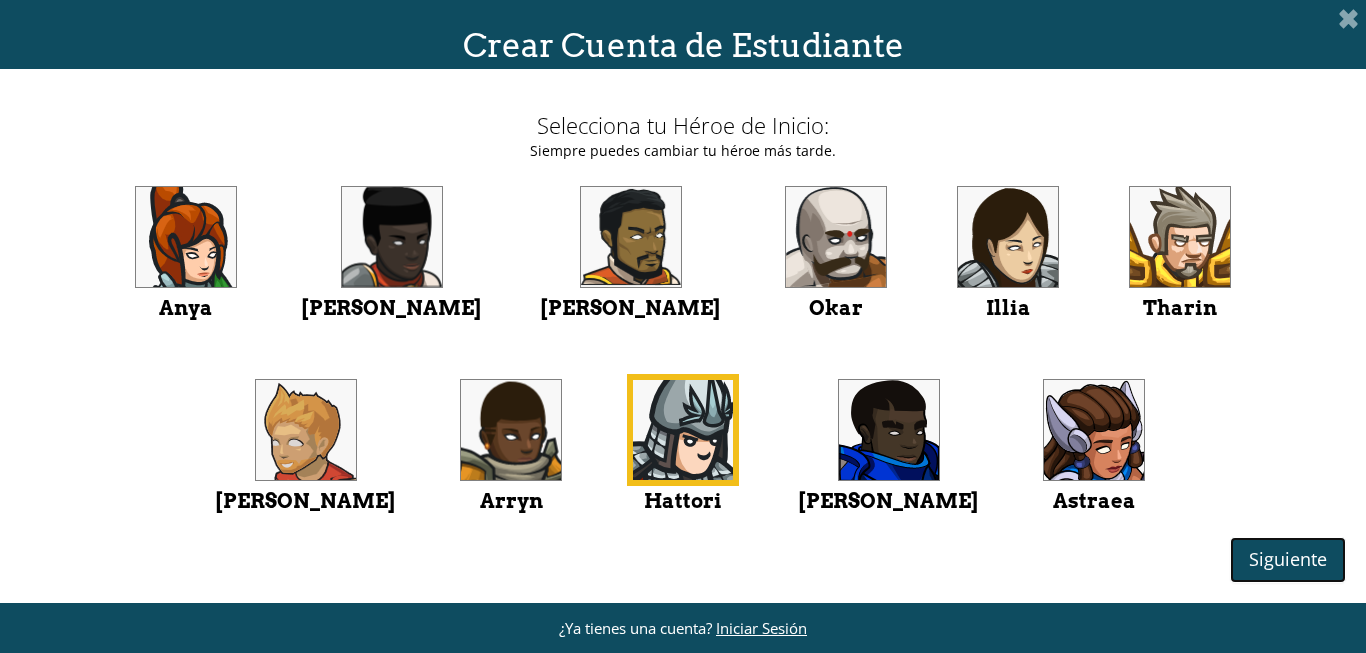 click on "Siguiente" at bounding box center (1288, 559) 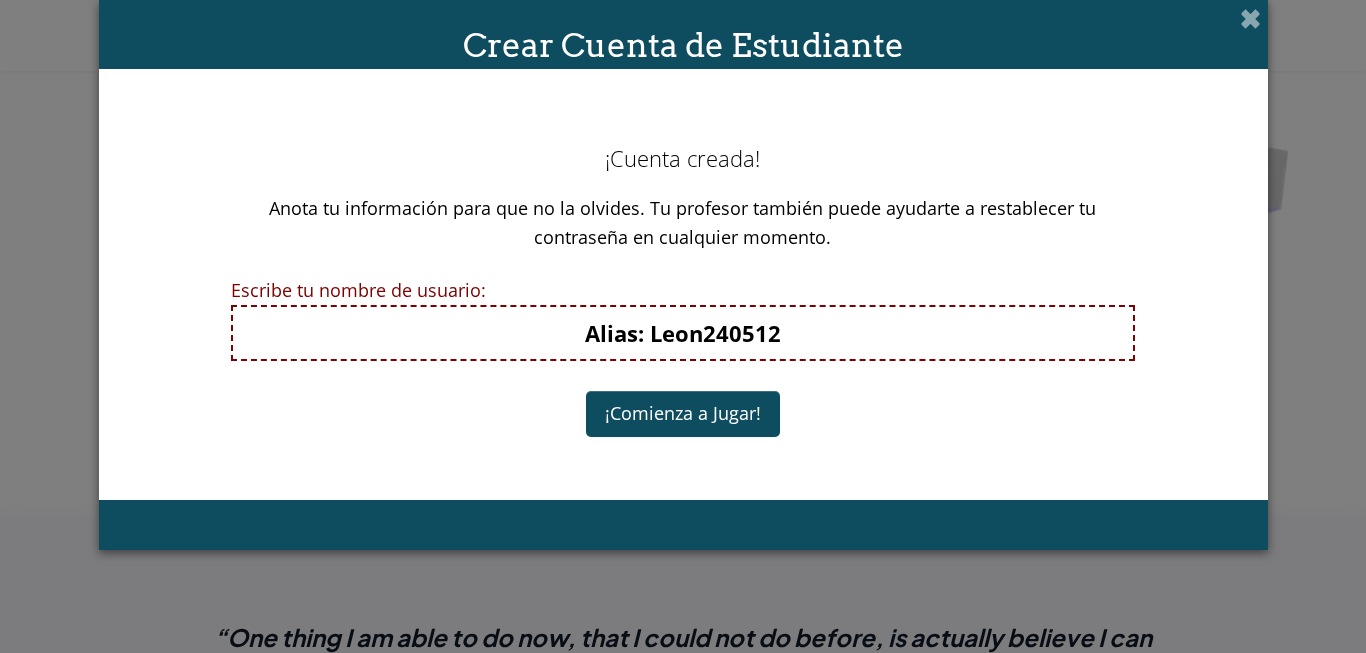 click on "¡Comienza a Jugar!" at bounding box center [683, 414] 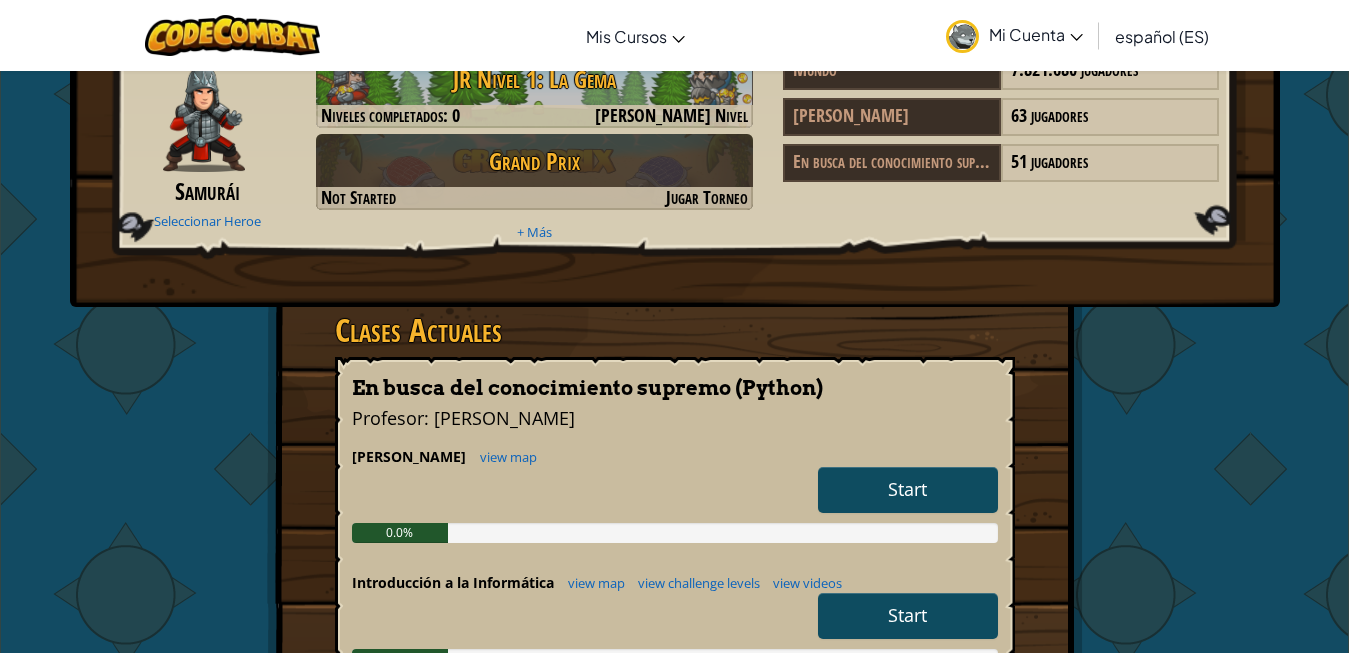 scroll, scrollTop: 306, scrollLeft: 0, axis: vertical 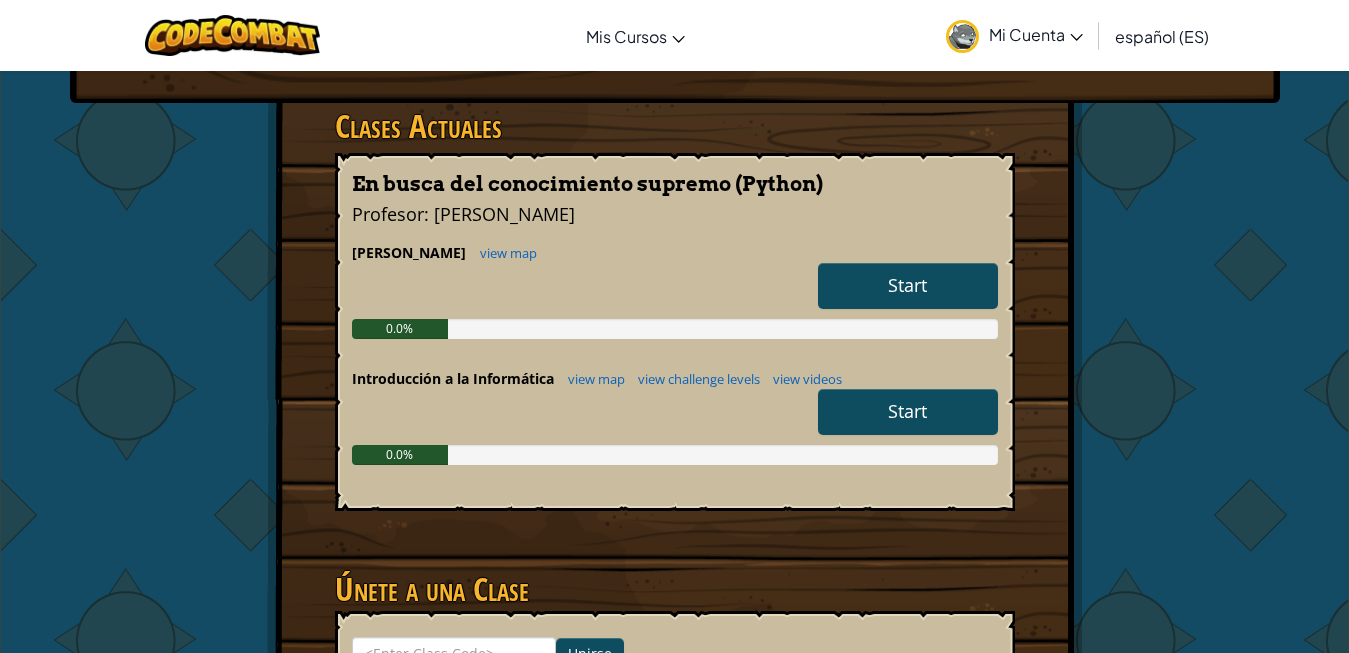 click on "Start" at bounding box center (907, 285) 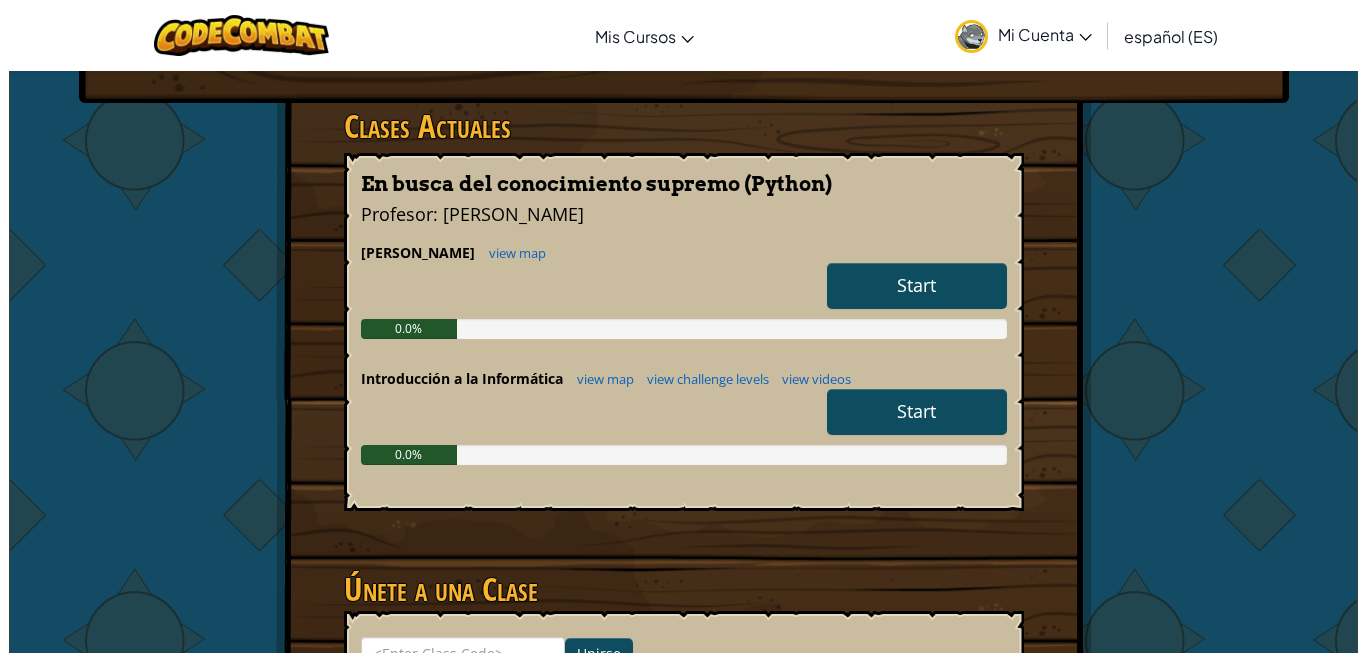 scroll, scrollTop: 0, scrollLeft: 0, axis: both 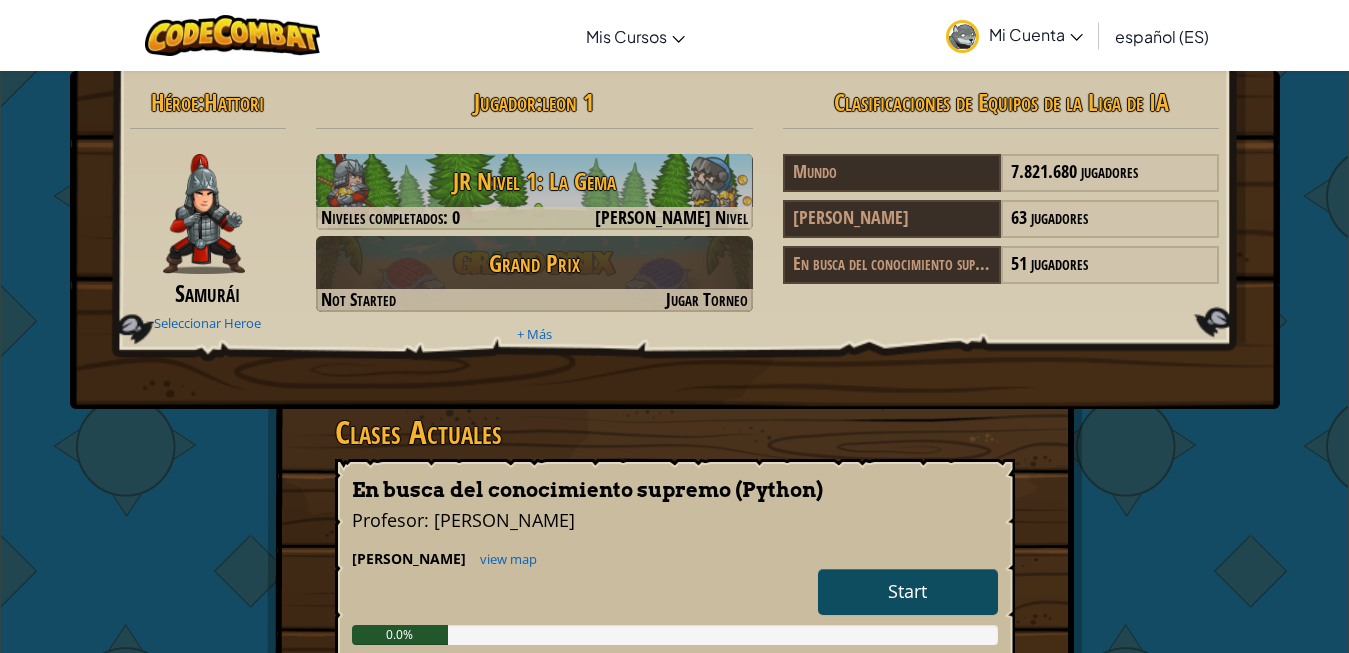 select on "es-ES" 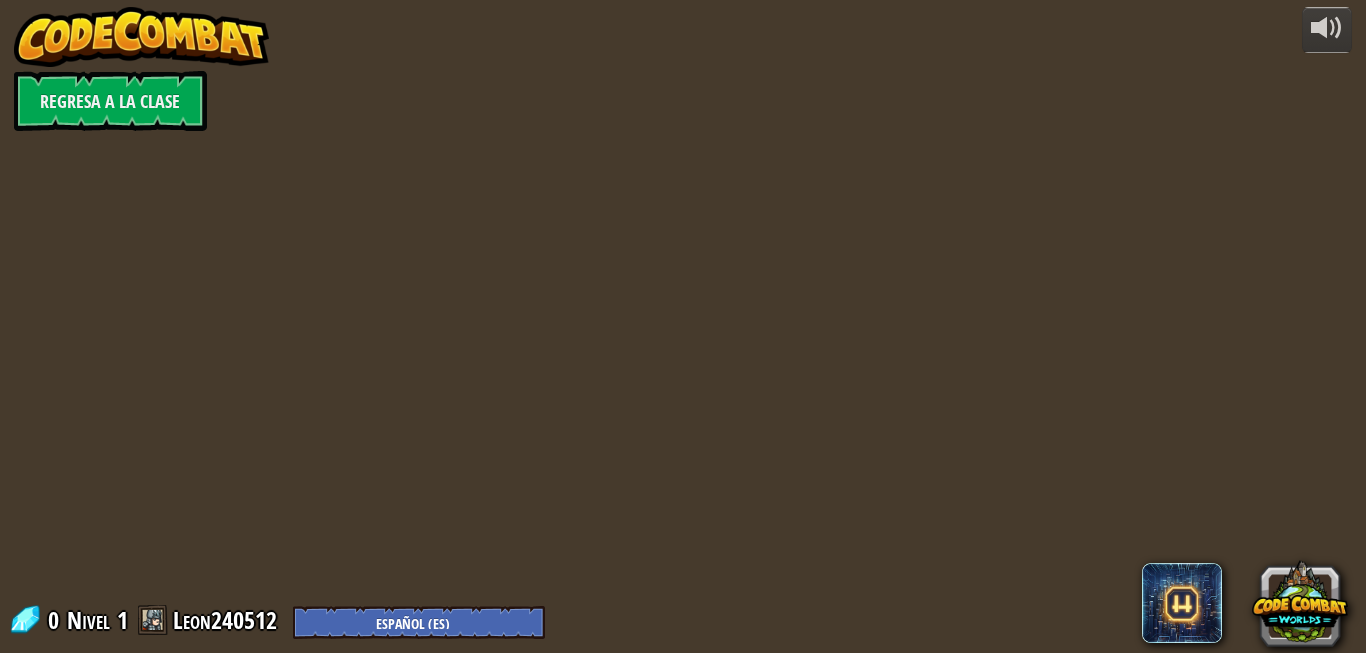 select on "es-ES" 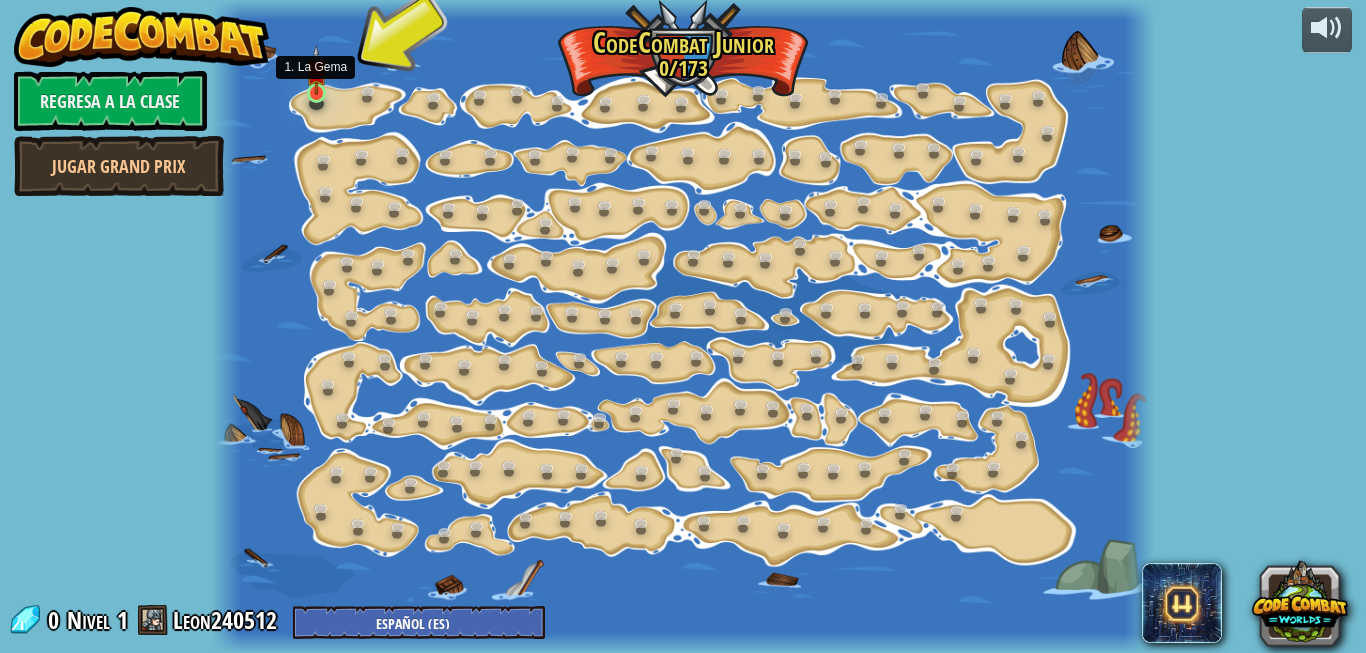 click at bounding box center (317, 70) 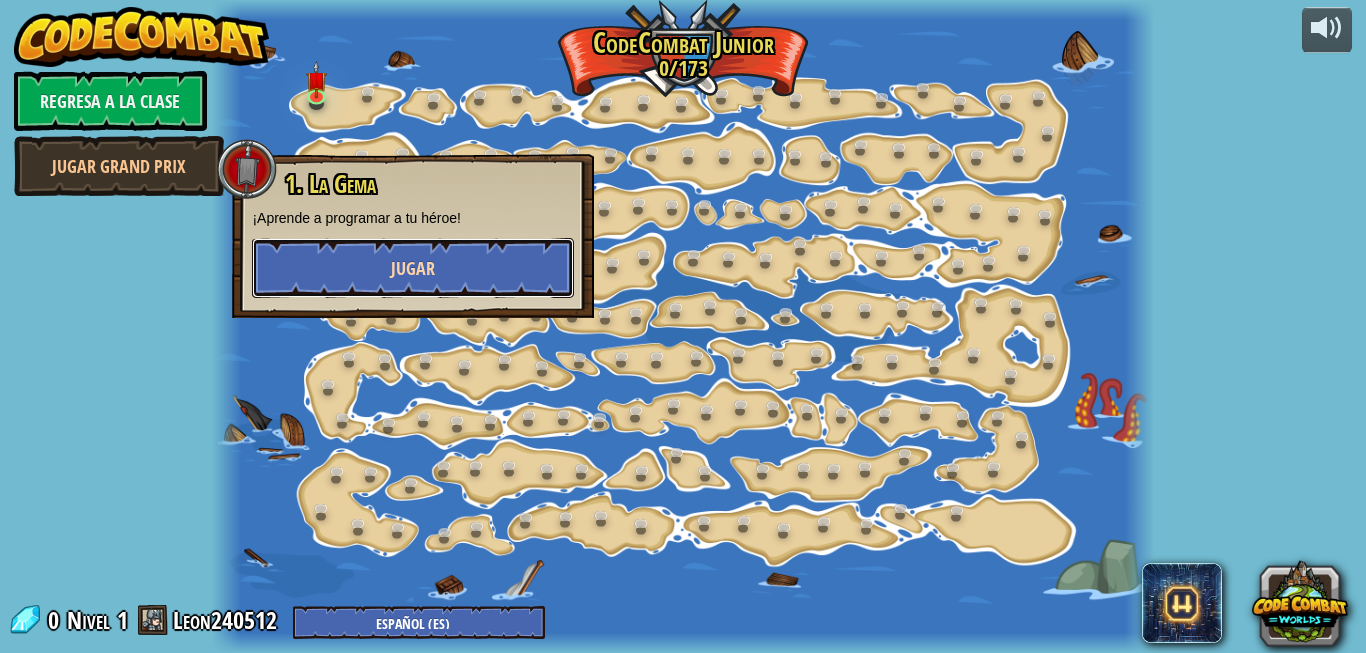 click on "Jugar" at bounding box center [413, 268] 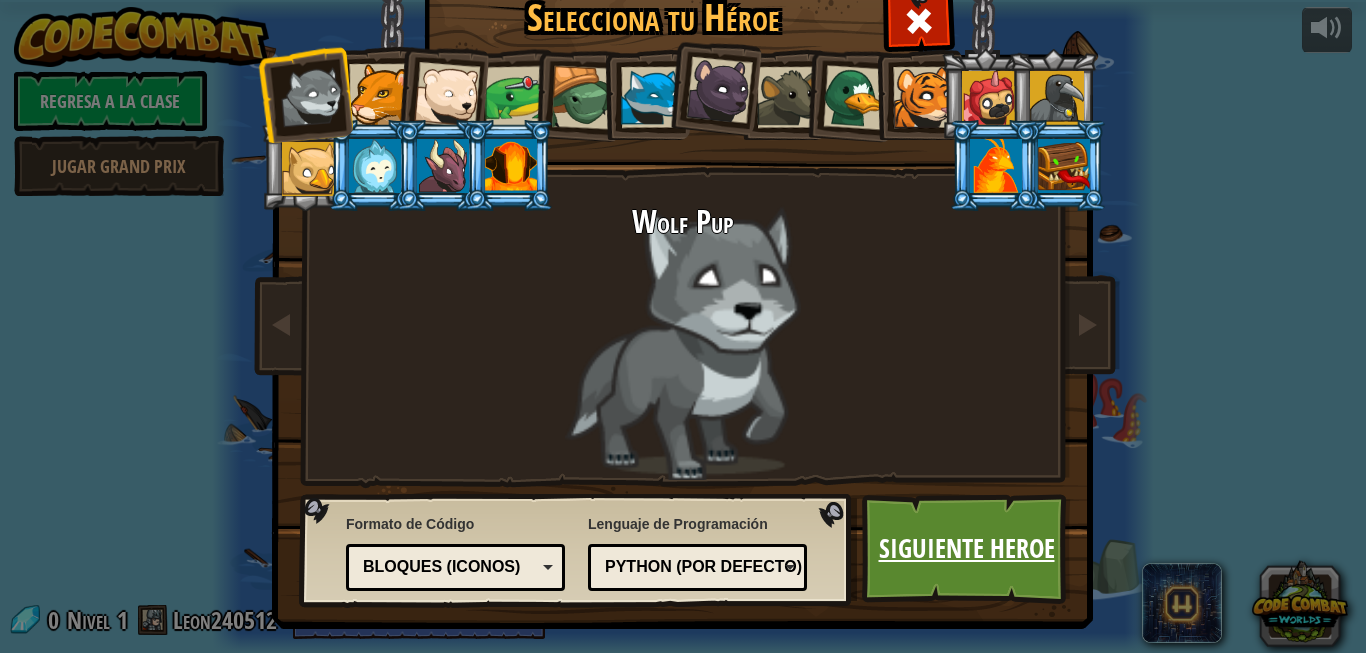 click on "Siguiente Heroe" at bounding box center [966, 549] 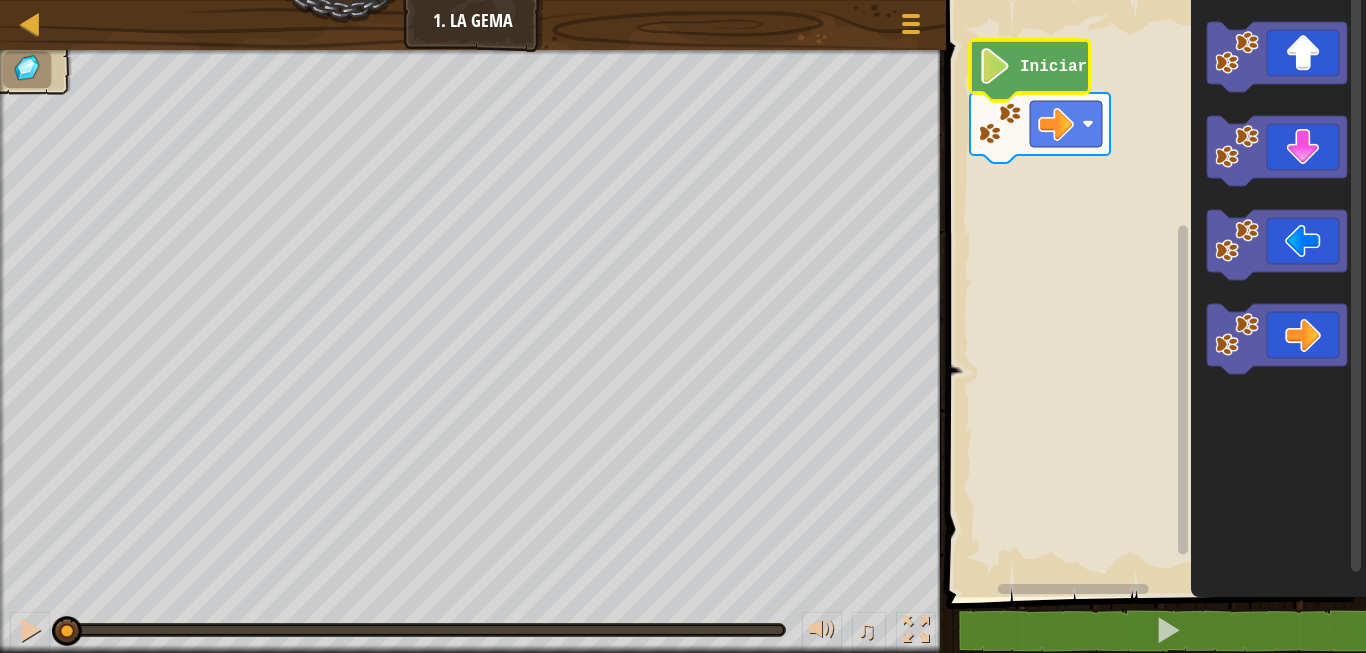 click 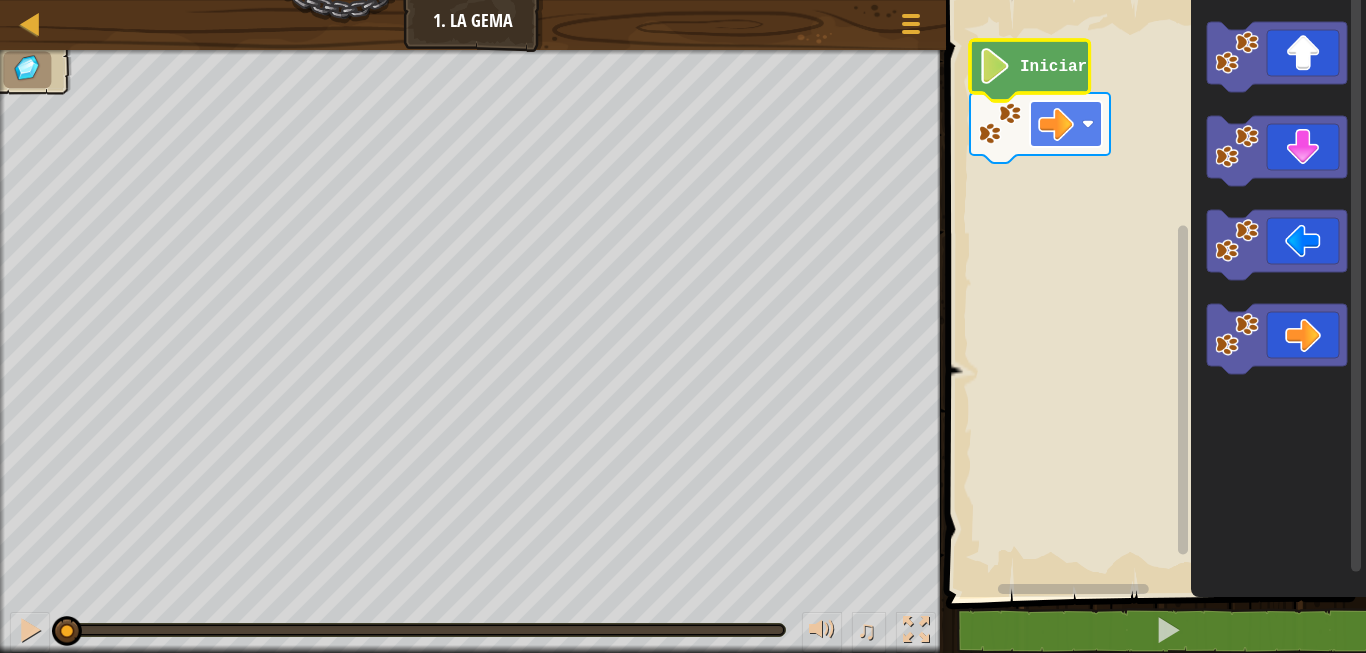 click on "Iniciar" 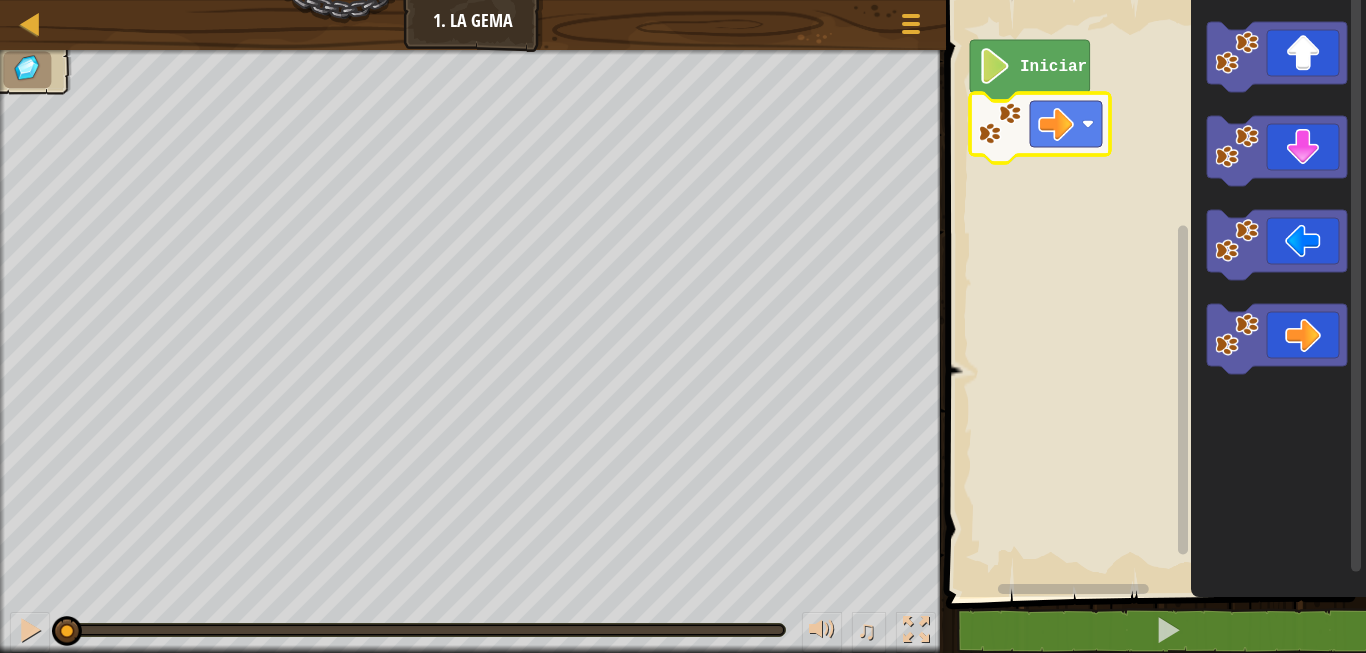 click 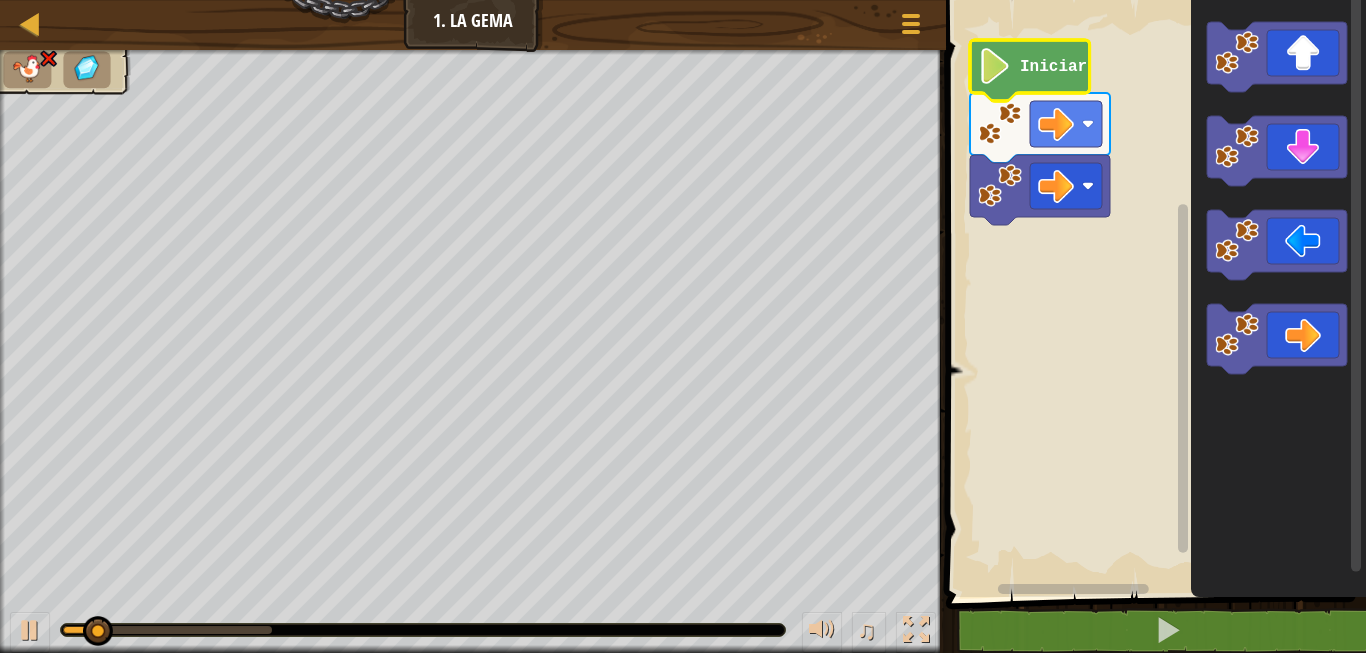 click on "Iniciar" 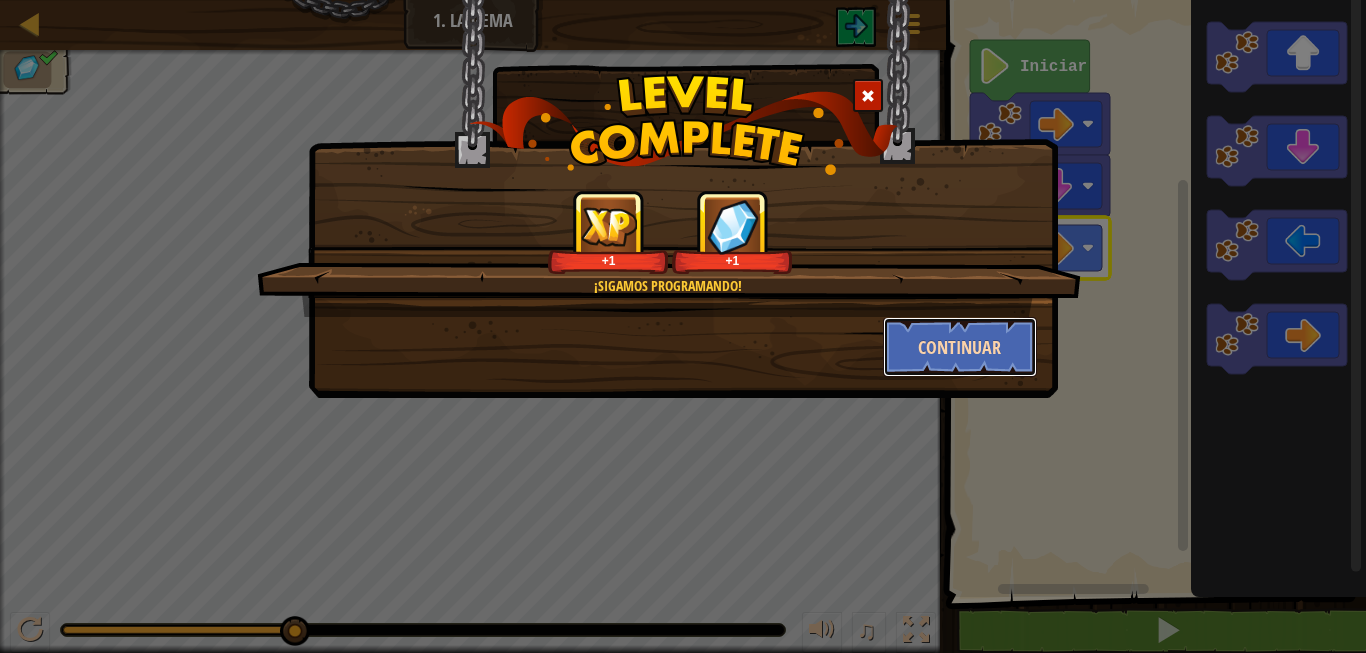 click on "Continuar" at bounding box center (960, 347) 